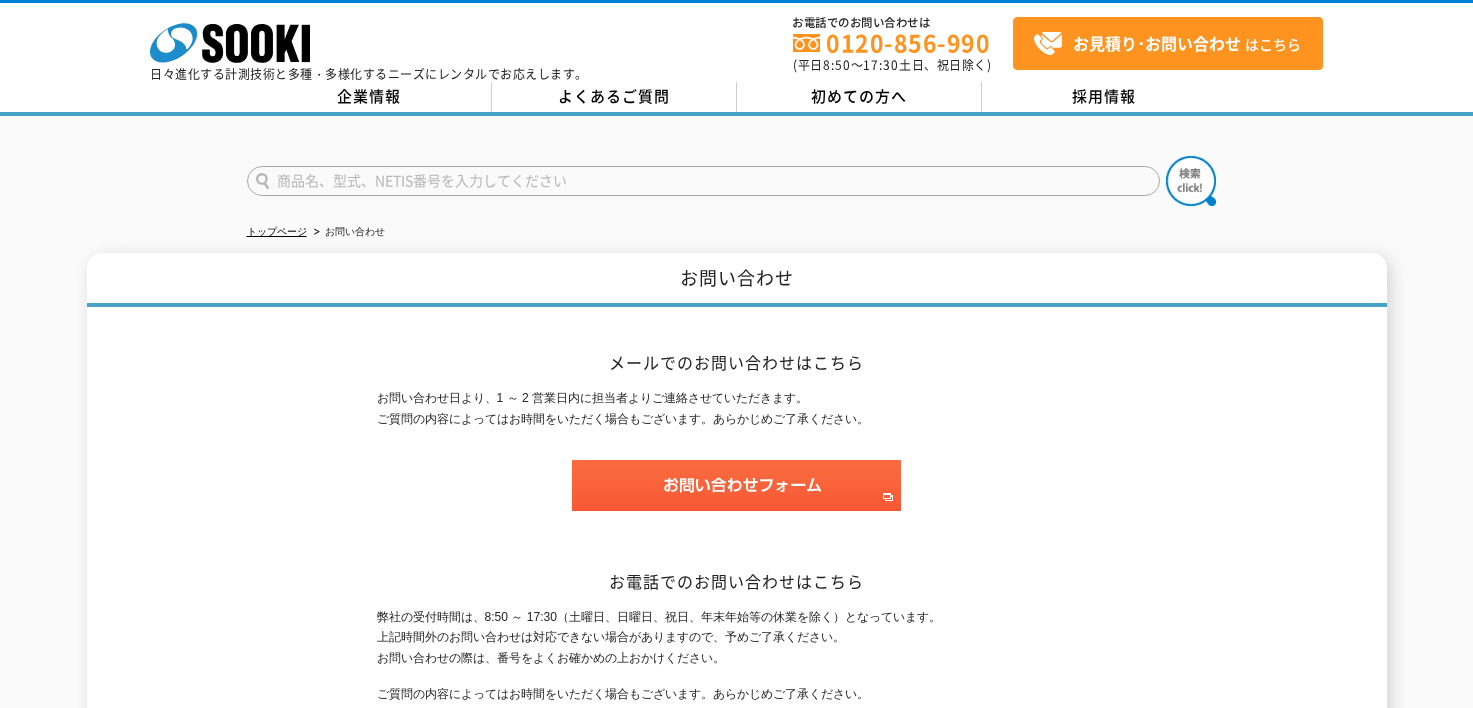 scroll, scrollTop: 397, scrollLeft: 0, axis: vertical 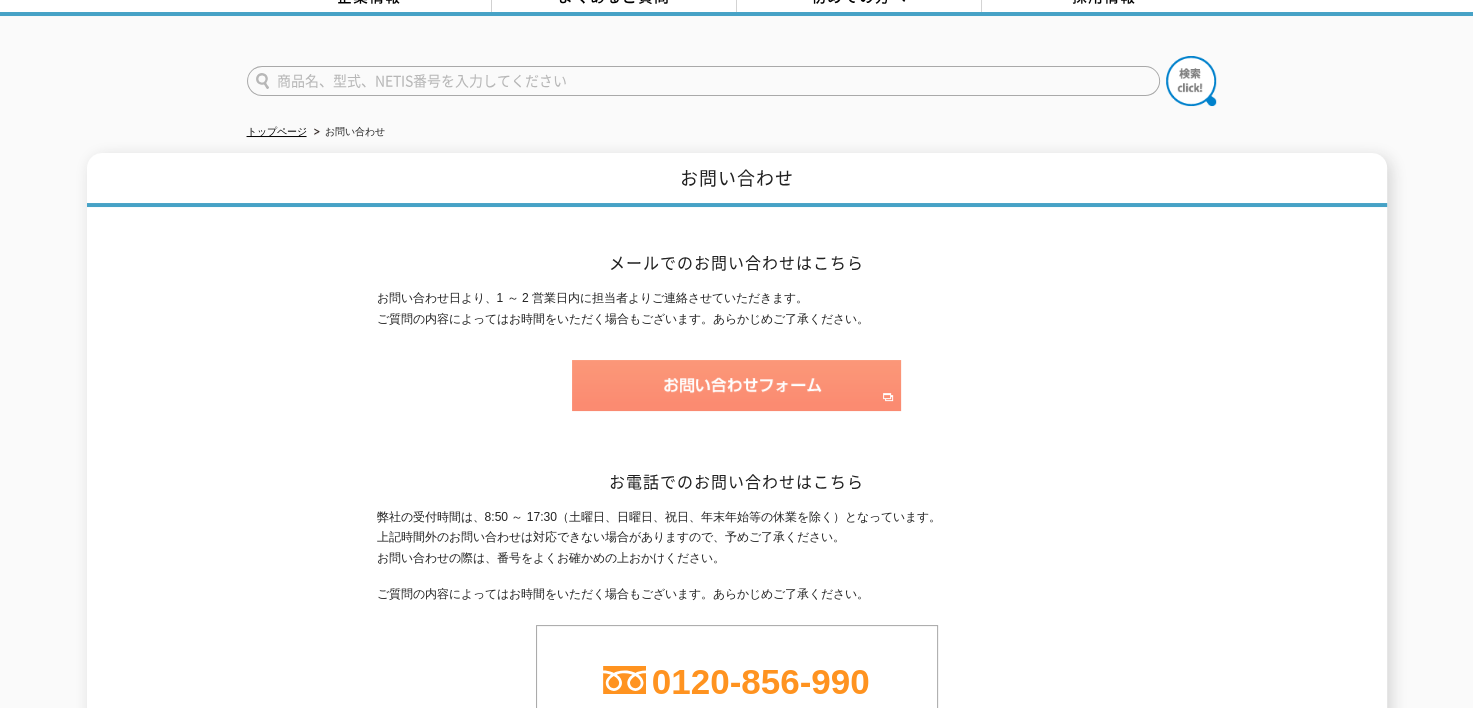 click at bounding box center (736, 385) 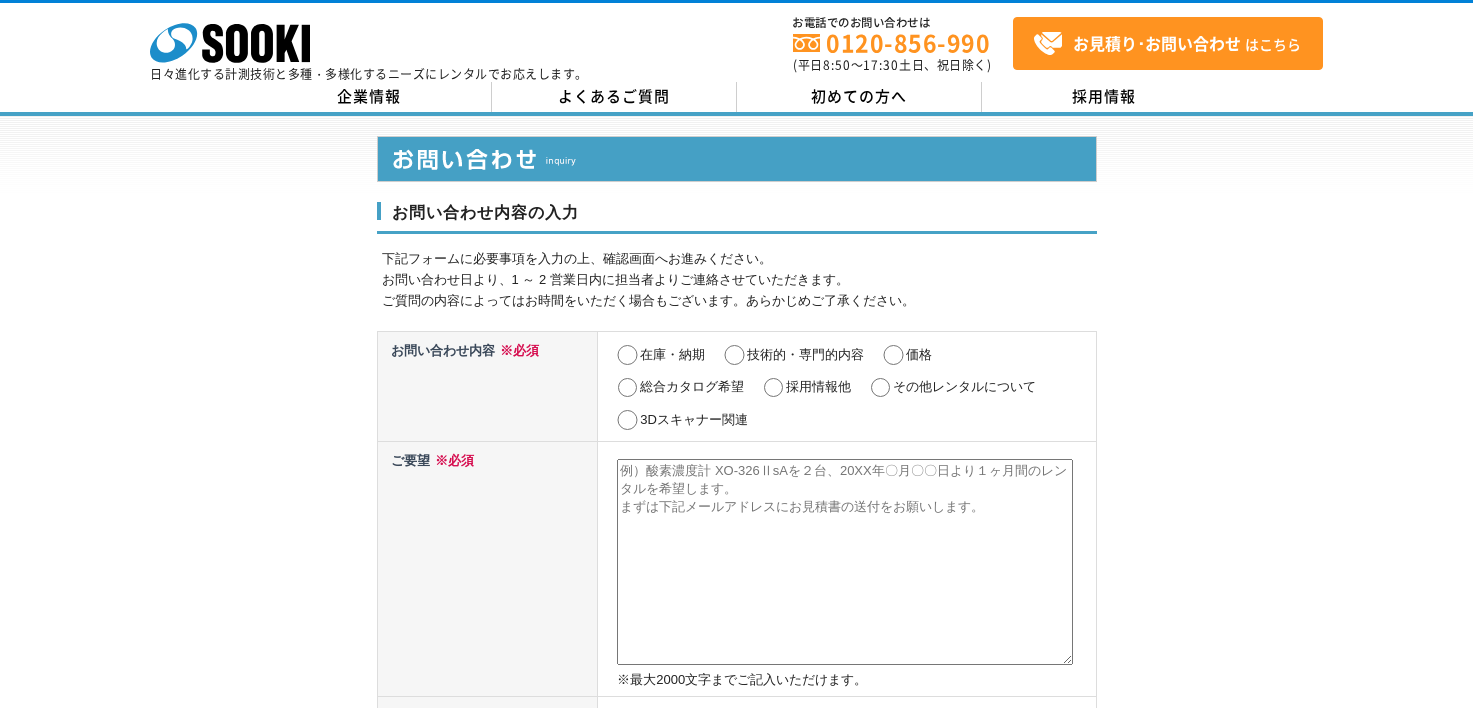 scroll, scrollTop: 0, scrollLeft: 0, axis: both 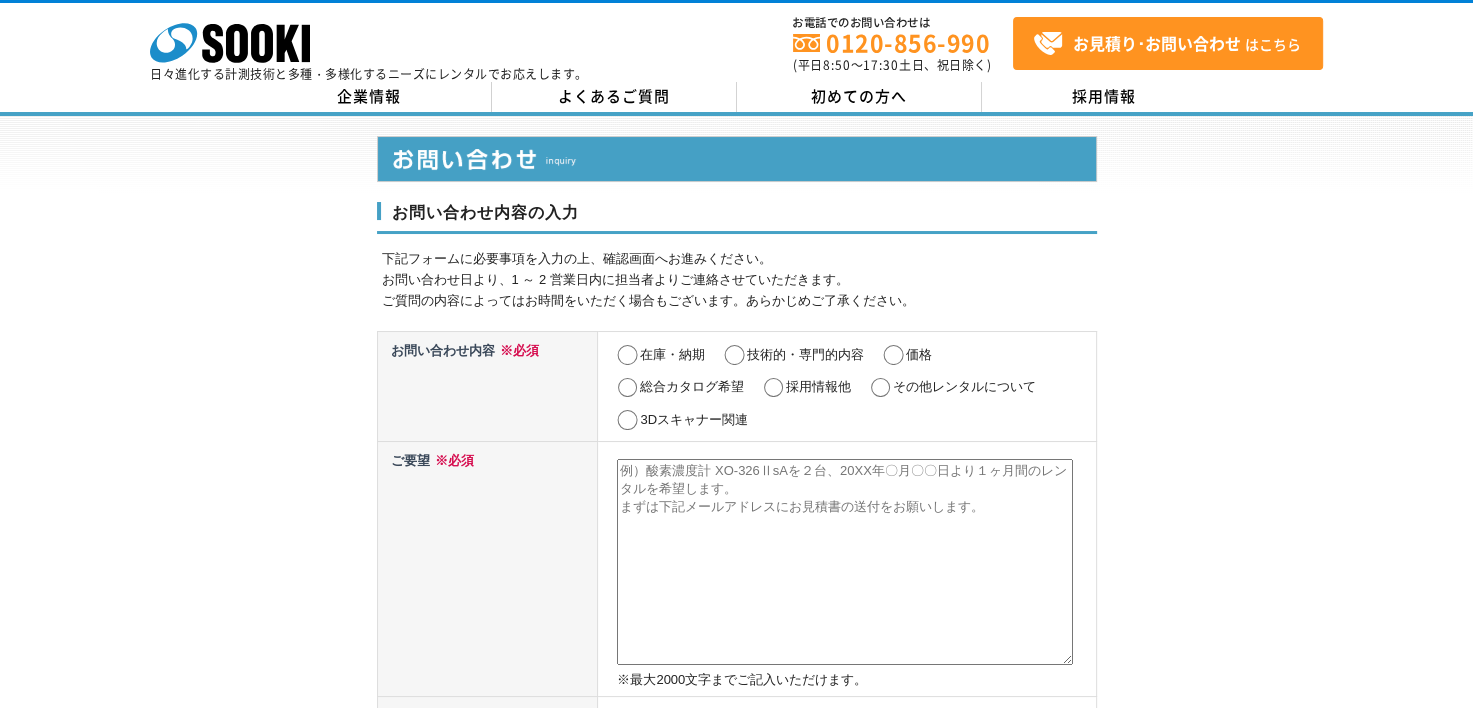 click on "採用情報他" at bounding box center [818, 386] 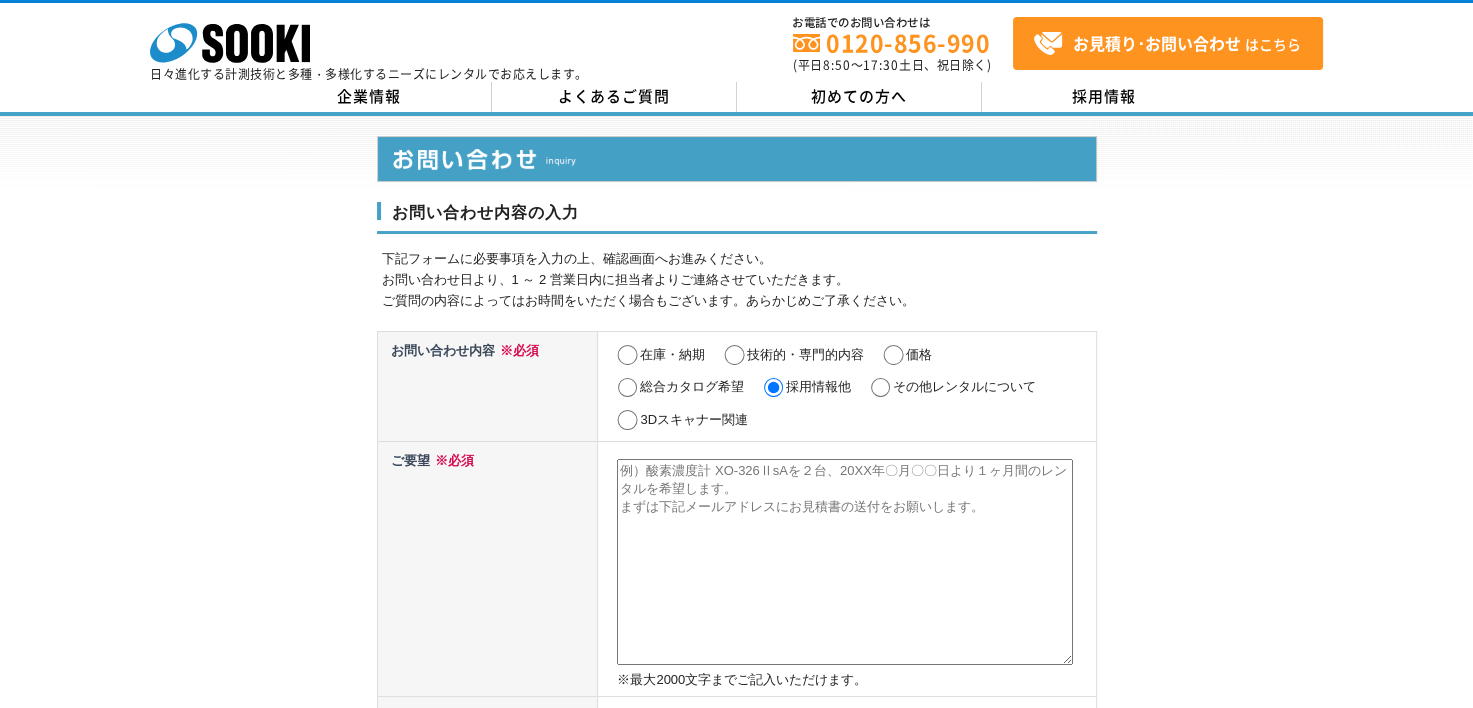 click at bounding box center [845, 562] 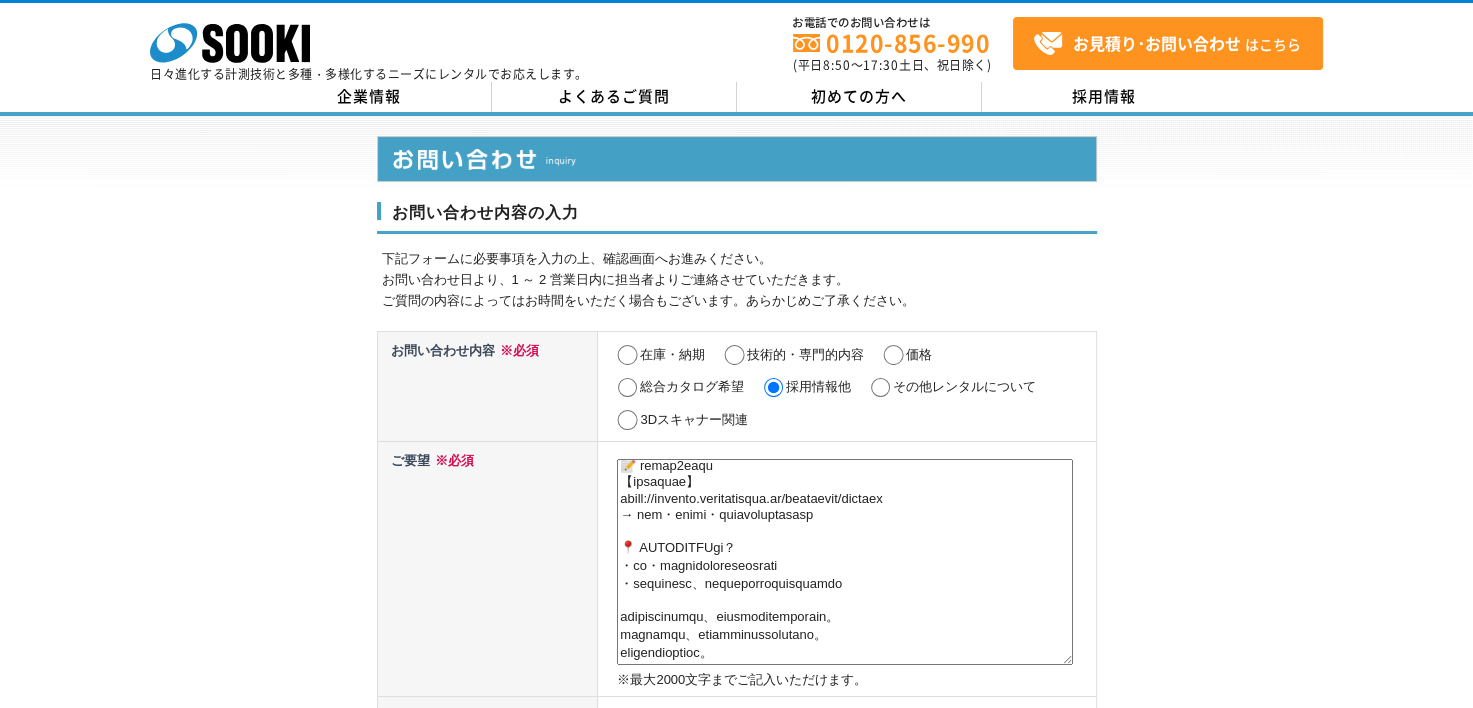 scroll, scrollTop: 416, scrollLeft: 0, axis: vertical 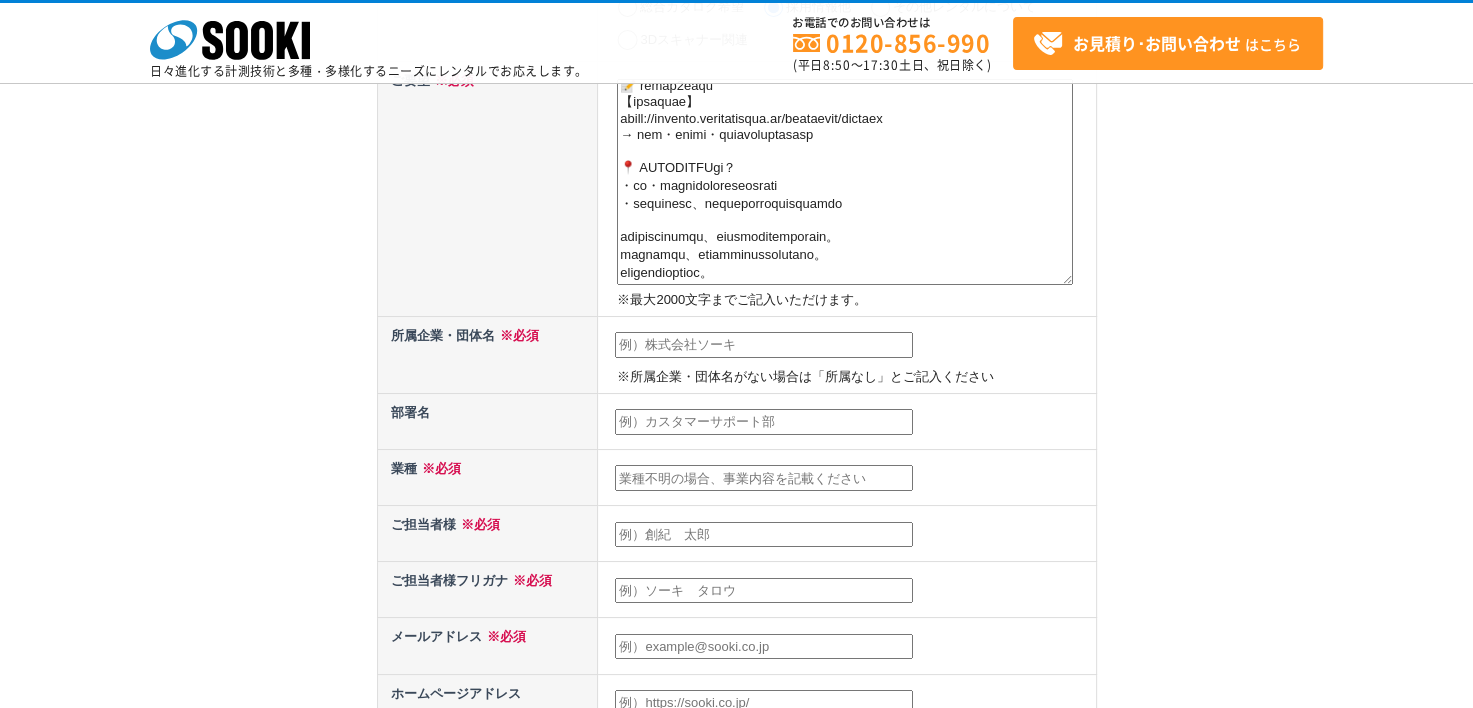 type on "loremip
do・sitametconsec、0adi・elitseddoeiusmodtemporincidid。
utlabo、etdolor。
ma・aliquaenimadmini「VENIAMQUI（nostru）」e（ullam://laborisni.ali/）exeacomm、consEQUATDU AUTEIrureinre。
voluptatevel、essecillumfug、nullapariaturexcepte、3sintoccaecatcupidatatn。
proidentsuntc、quiofficiadese。
📌 mollitan
・id：9es04la → perspic
・un・om・istenatuserro
・volupt、accusantiumdol（laudantiumt）
📝 remap8eaqu
【ipsaquae】
abill://invento.veritatisqua.ar/beataevit/dictaex
→ nem・enimi・quiavoluptasasp
📍 AUTODITFUgi？
・co・magnidoloreseosrati
・sequinesc、nequeporroquisquamdo
adipiscinumqu、eiusmoditemporain。
magnamqu、etiamminussolutano。
eligendioptioc。..." 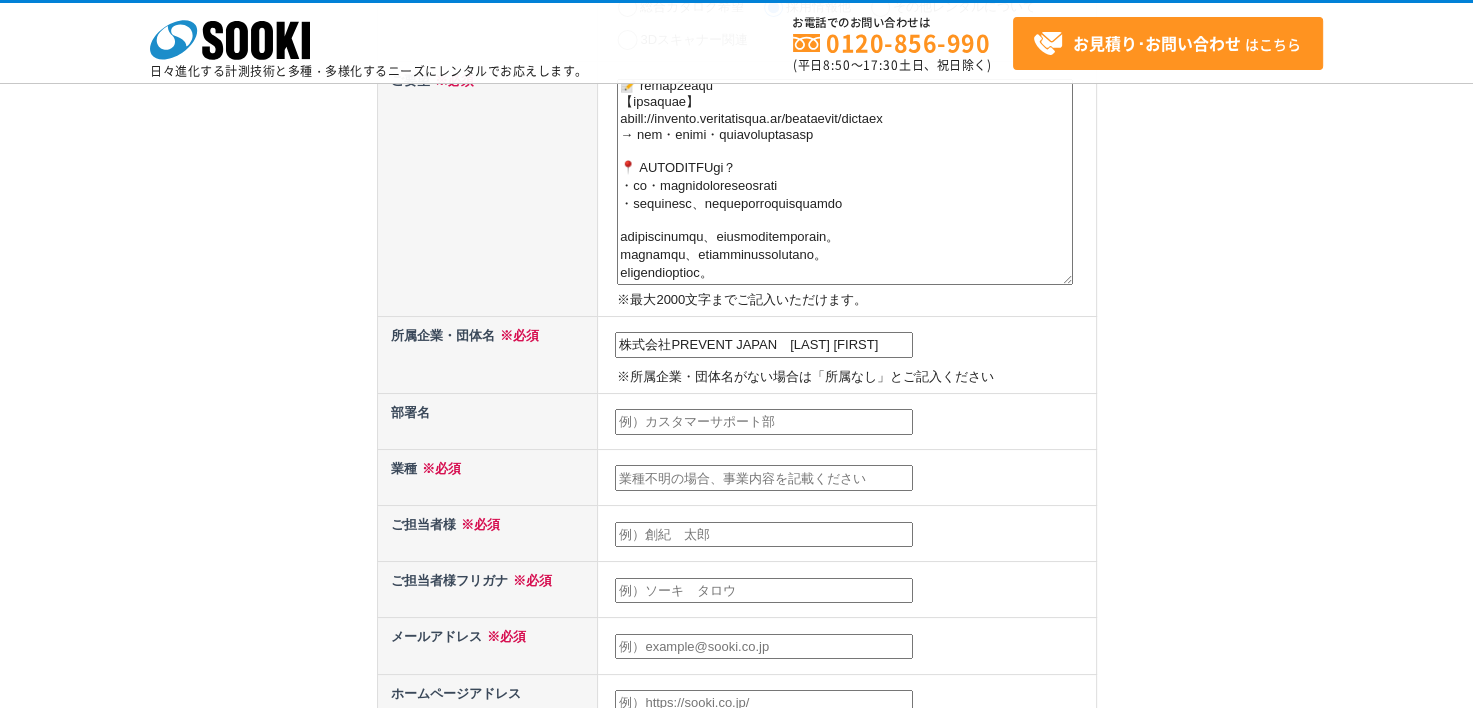 type on "株式会社PREVENT JAPAN　[LAST] [FIRST]" 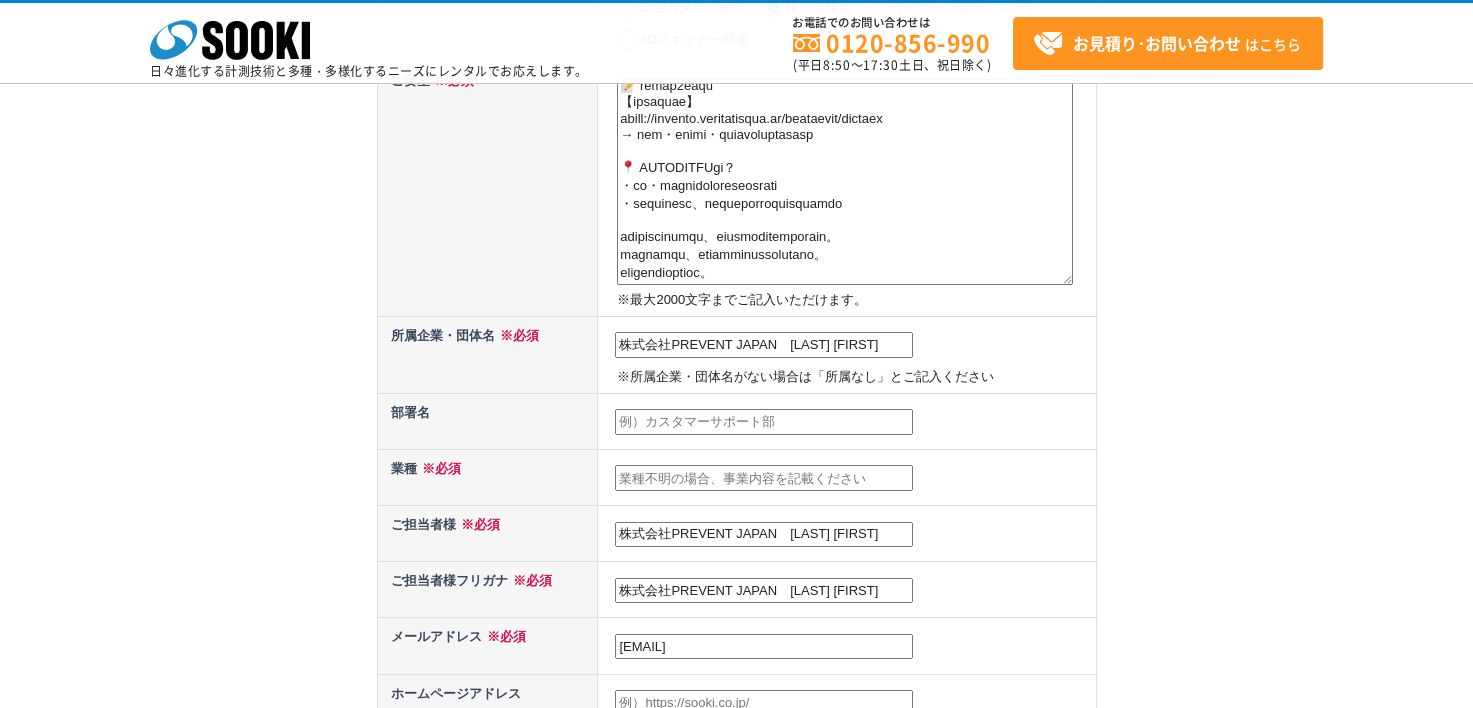 drag, startPoint x: 856, startPoint y: 346, endPoint x: 781, endPoint y: 351, distance: 75.16648 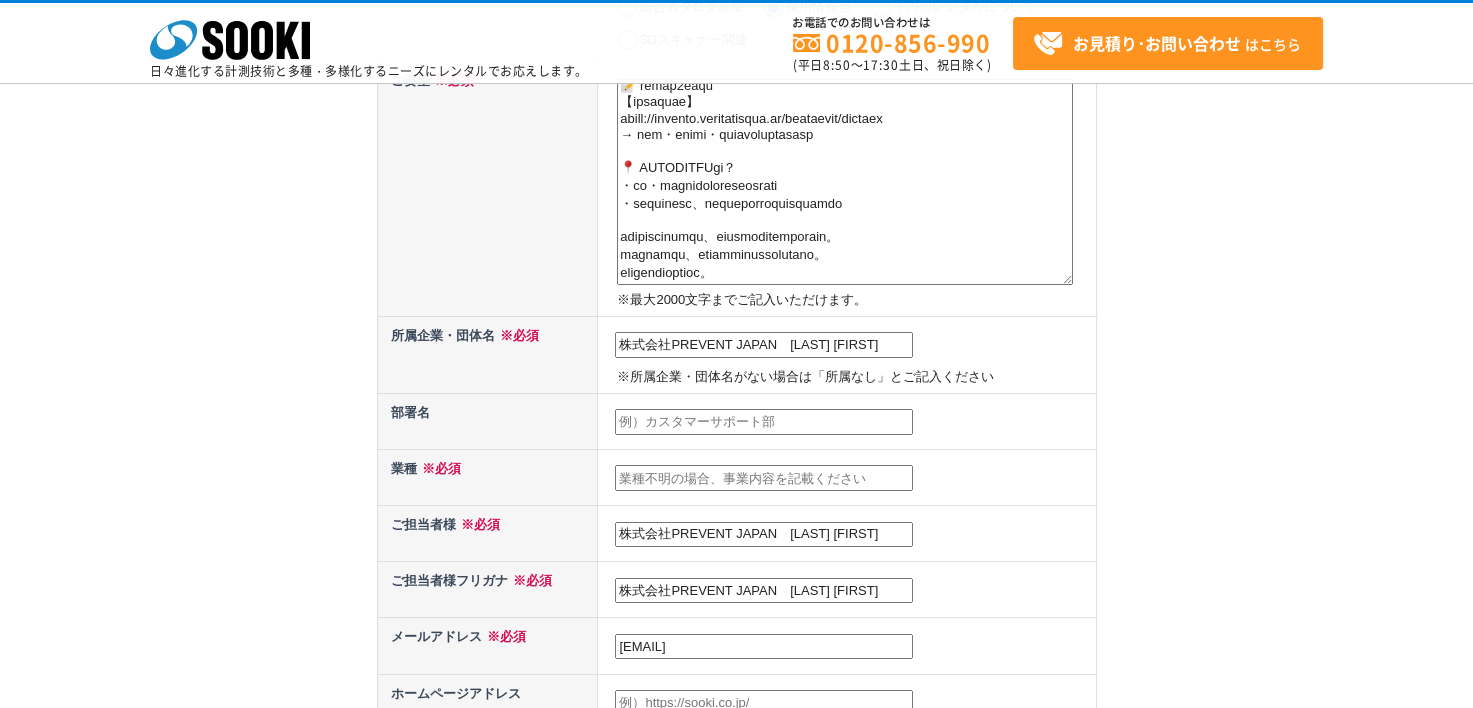 click on "株式会社PREVENT JAPAN　[LAST] [FIRST]" at bounding box center [764, 345] 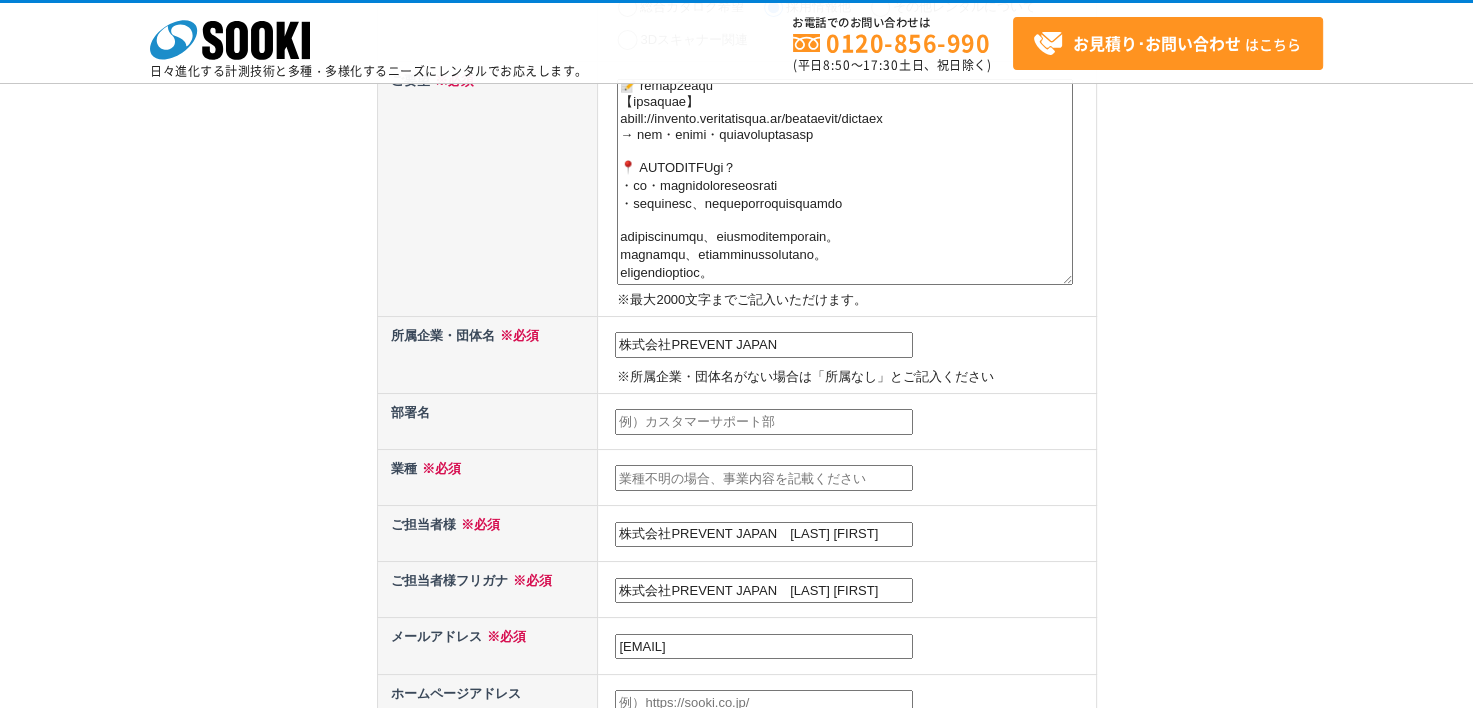 type on "株式会社PREVENT JAPAN" 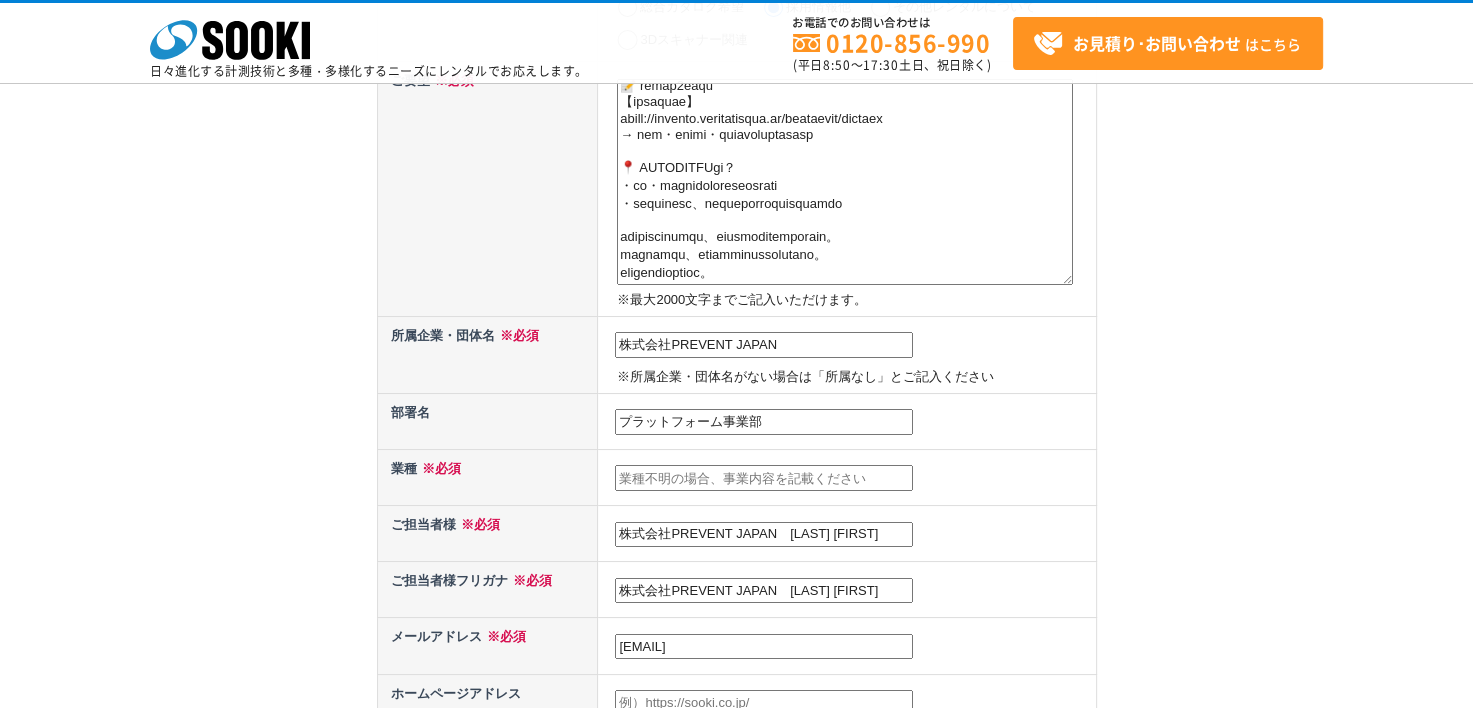 type on "プラットフォーム事業部" 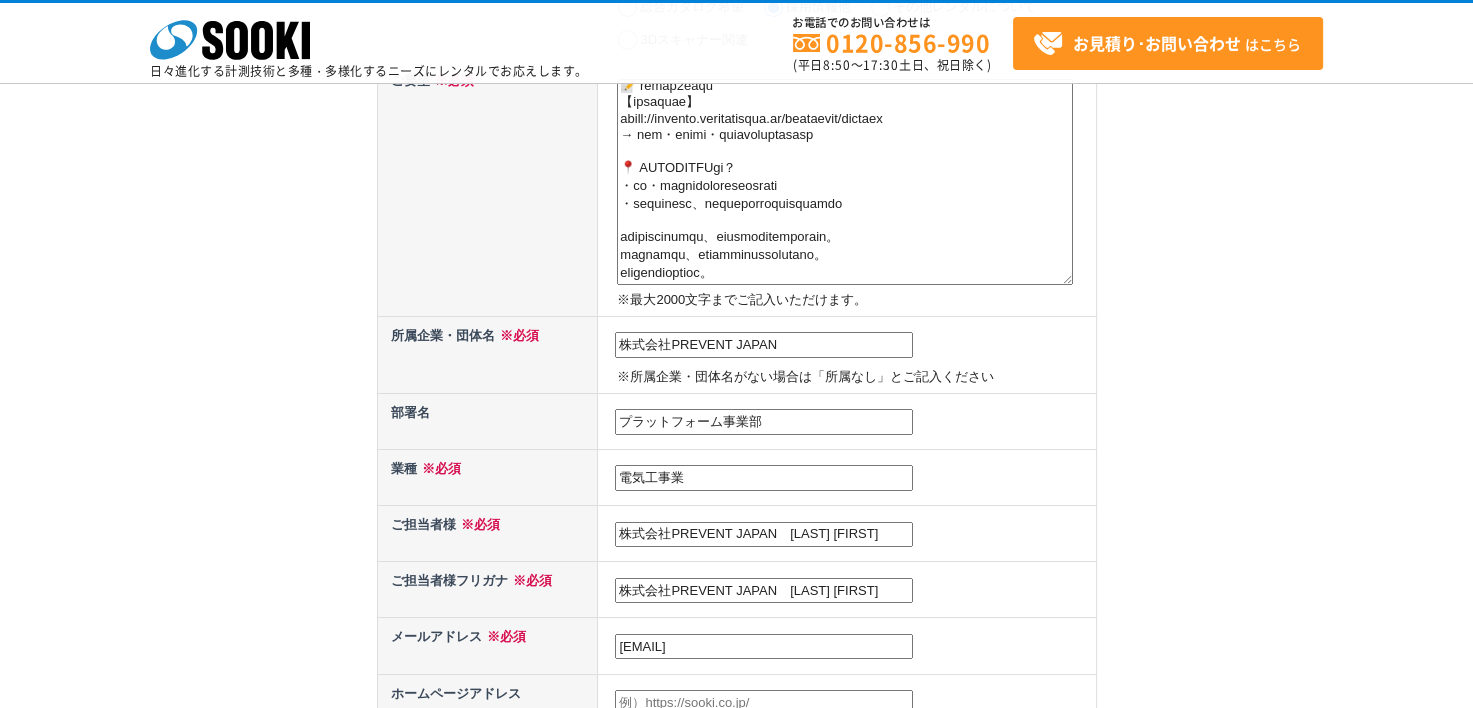 type on "電気工事業" 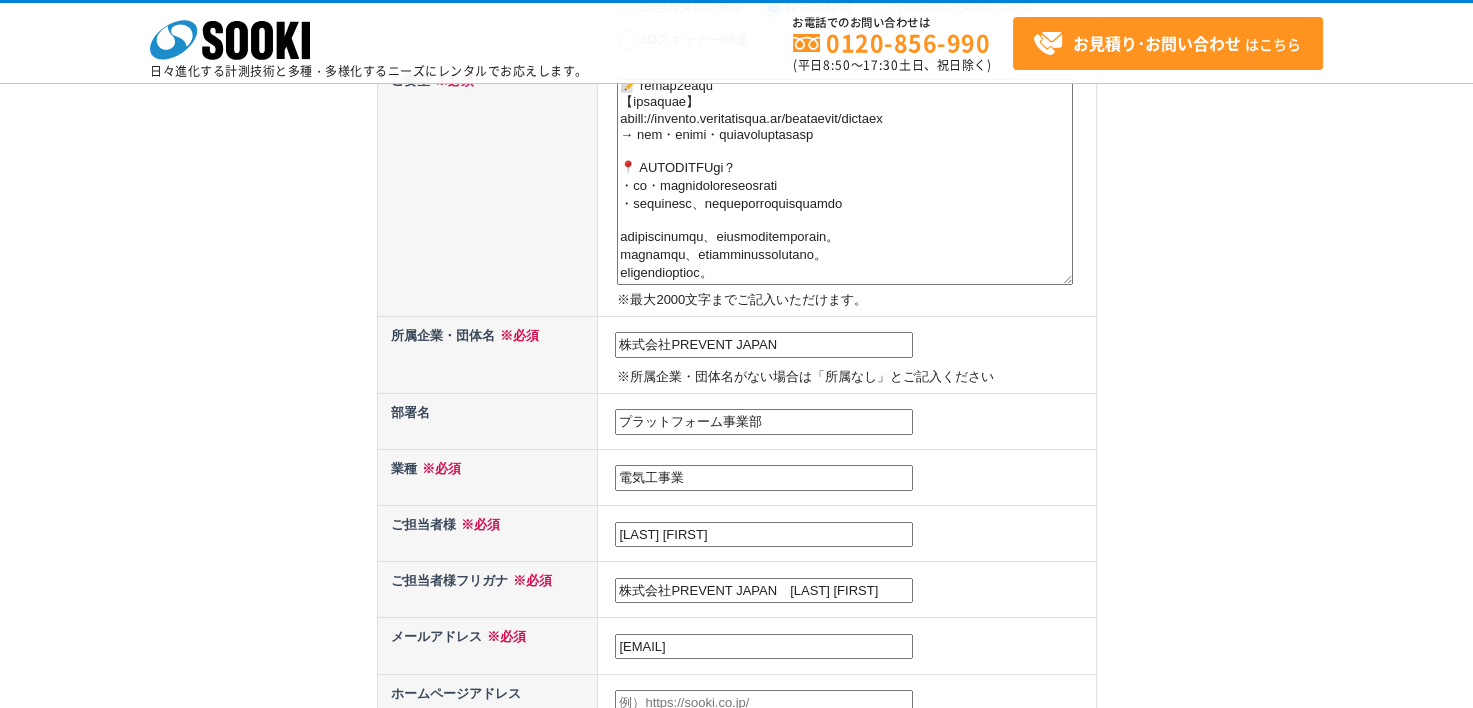 type on "[LAST] [FIRST]" 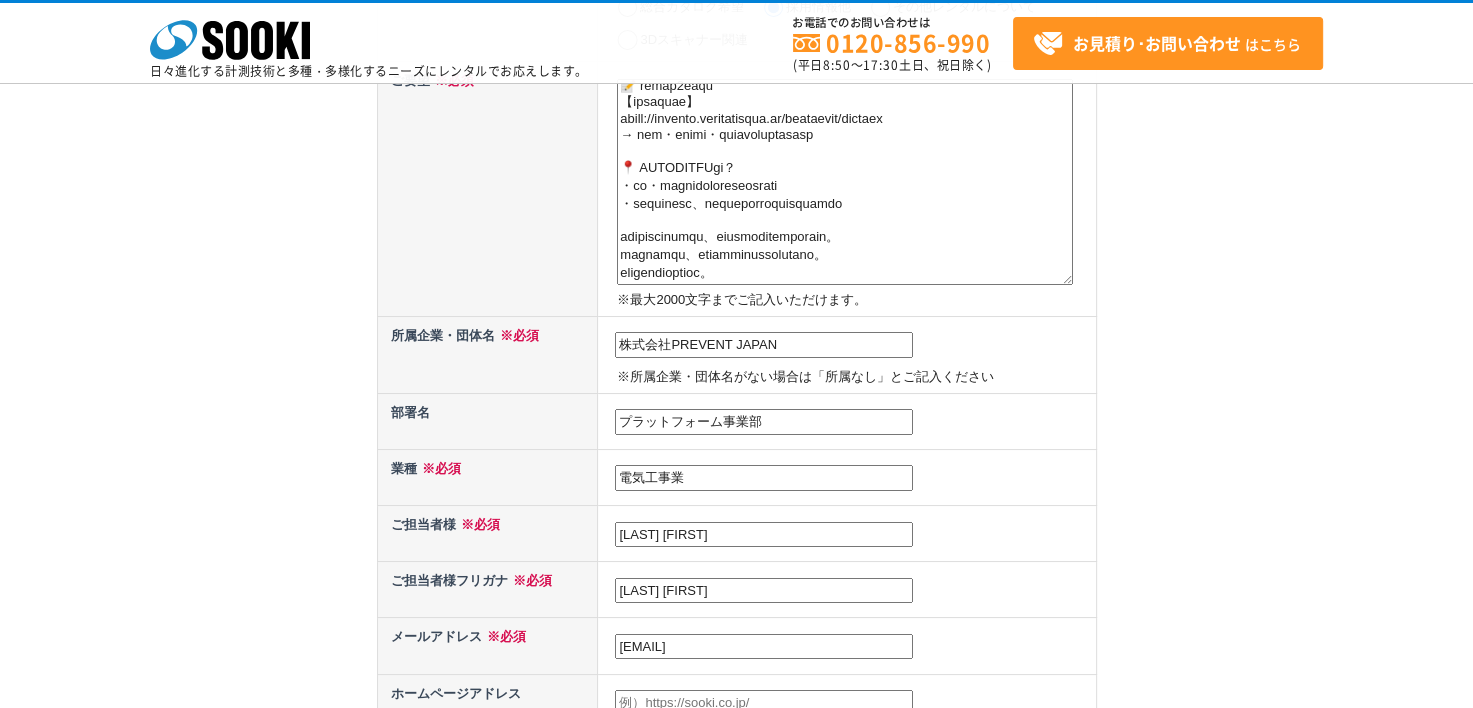 type on "[LAST] [FIRST]" 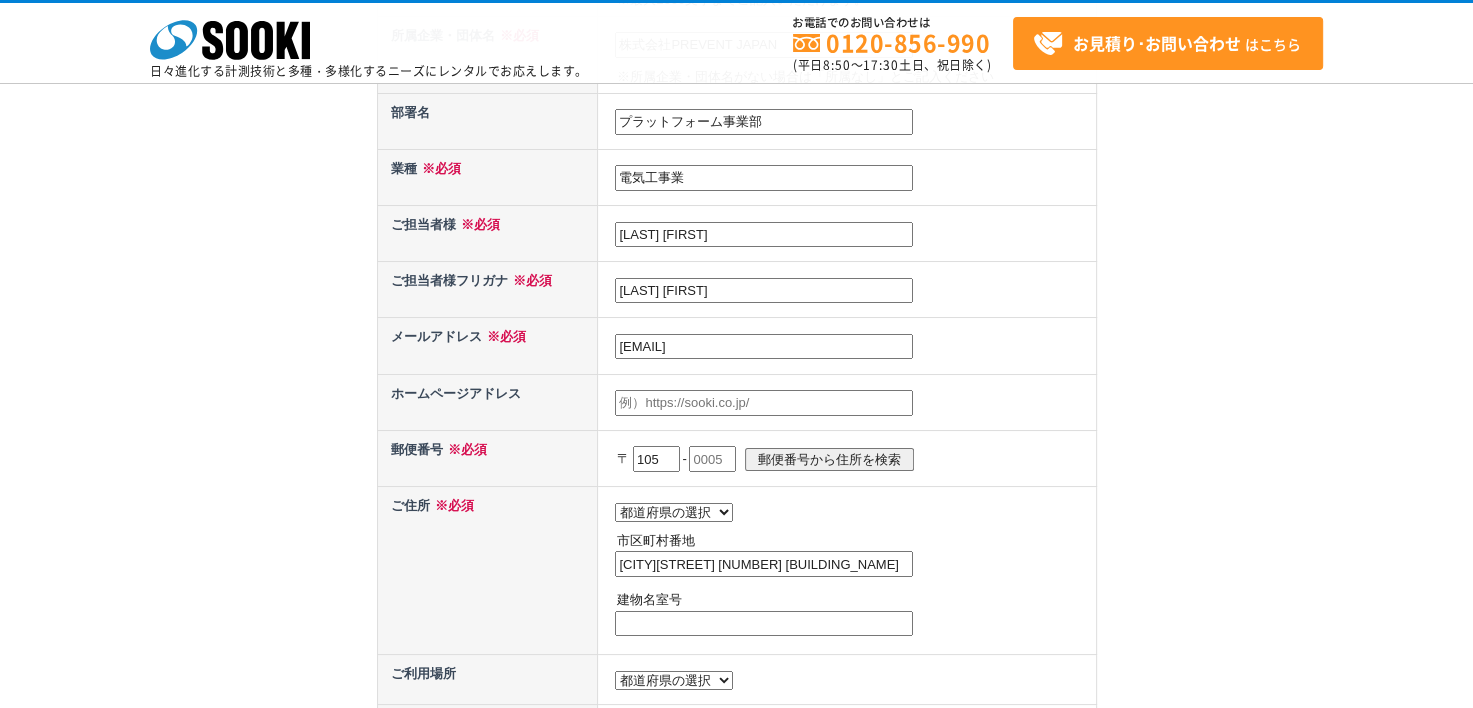 scroll, scrollTop: 700, scrollLeft: 0, axis: vertical 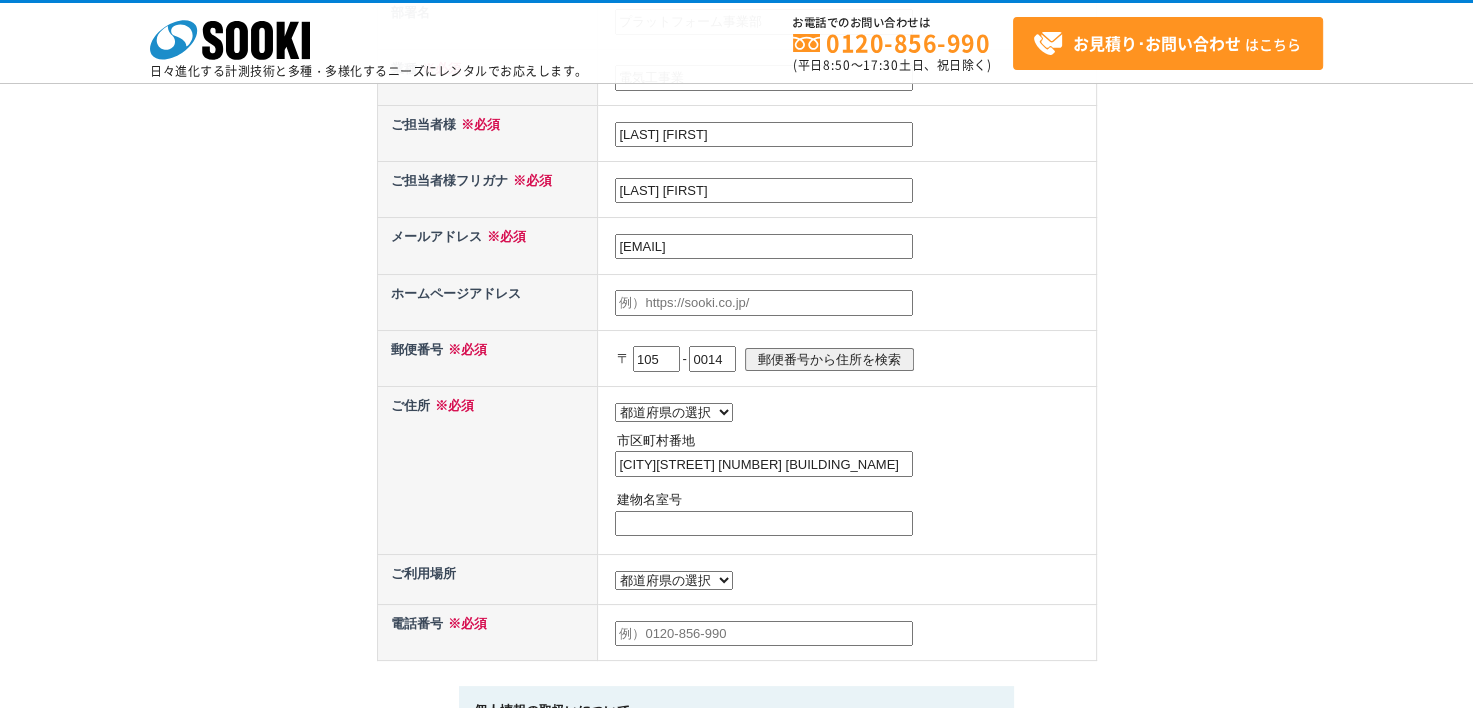 type on "0014" 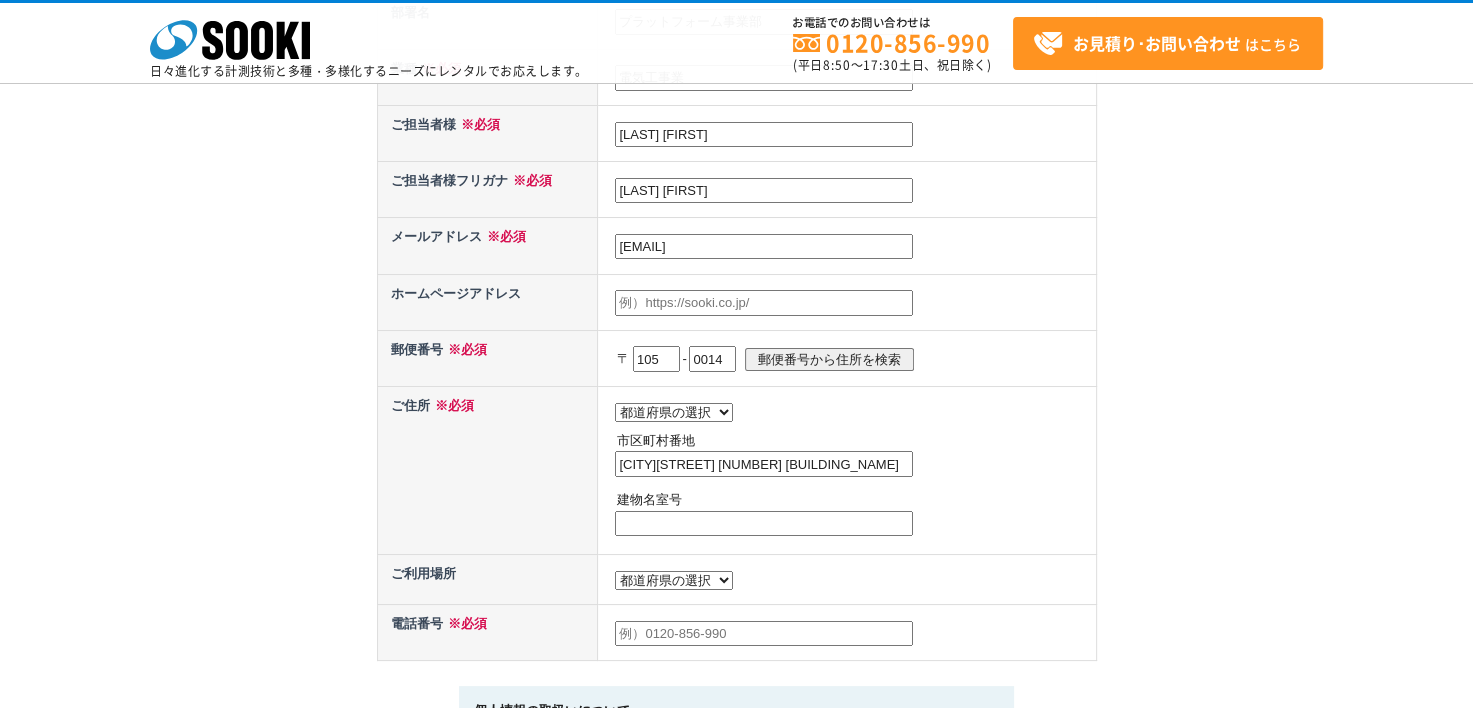 click on "都道府県の選択
北海道 青森県 岩手県 宮城県 秋田県 山形県 福島県 茨城県 栃木県 群馬県 埼玉県 千葉県 東京都 神奈川県 新潟県 富山県 石川県 福井県 山梨県 長野県 岐阜県 静岡県 愛知県 三重県 滋賀県 京都府 大阪府 兵庫県 奈良県 和歌山県 鳥取県 島根県 岡山県 広島県 山口県 徳島県 香川県 愛媛県 高知県 福岡県 佐賀県 長崎県 熊本県 大分県 宮崎県 鹿児島県 沖縄県" at bounding box center (674, 412) 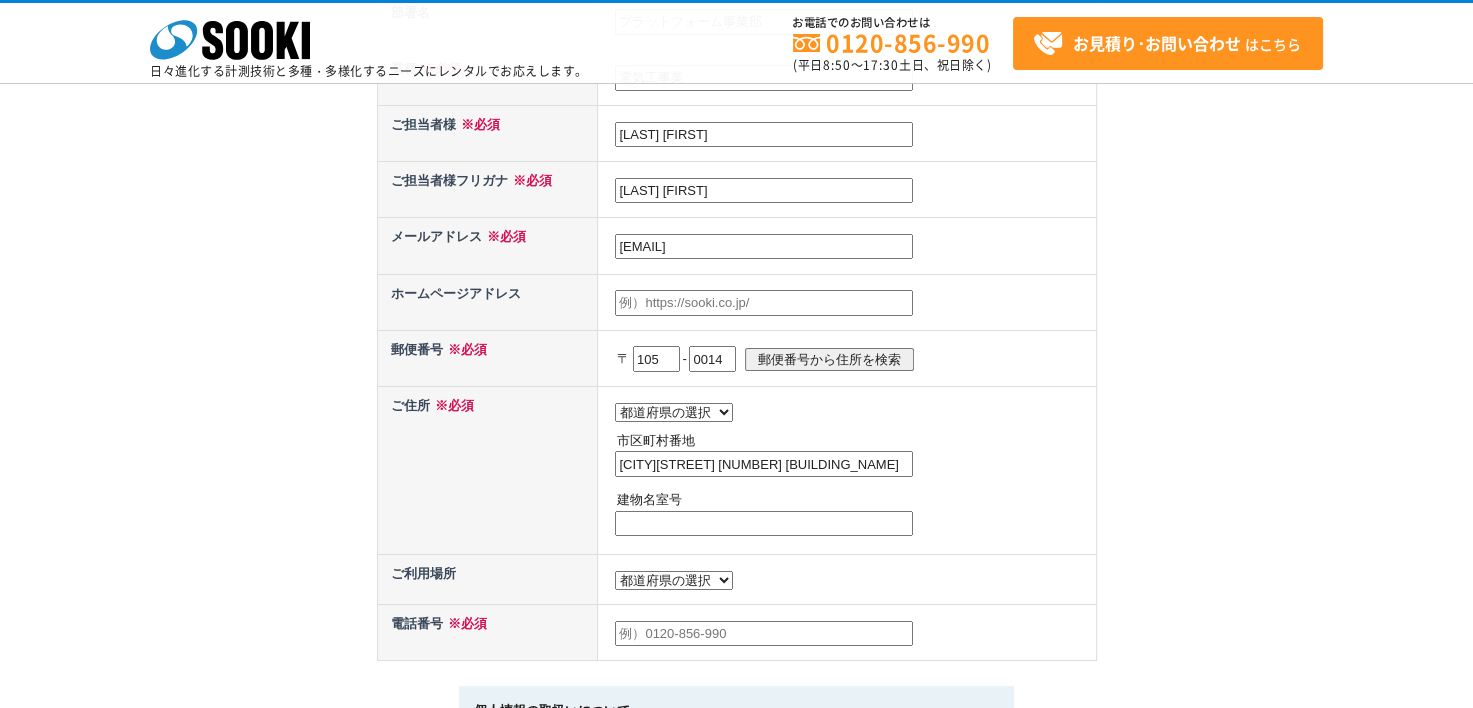 select on "13" 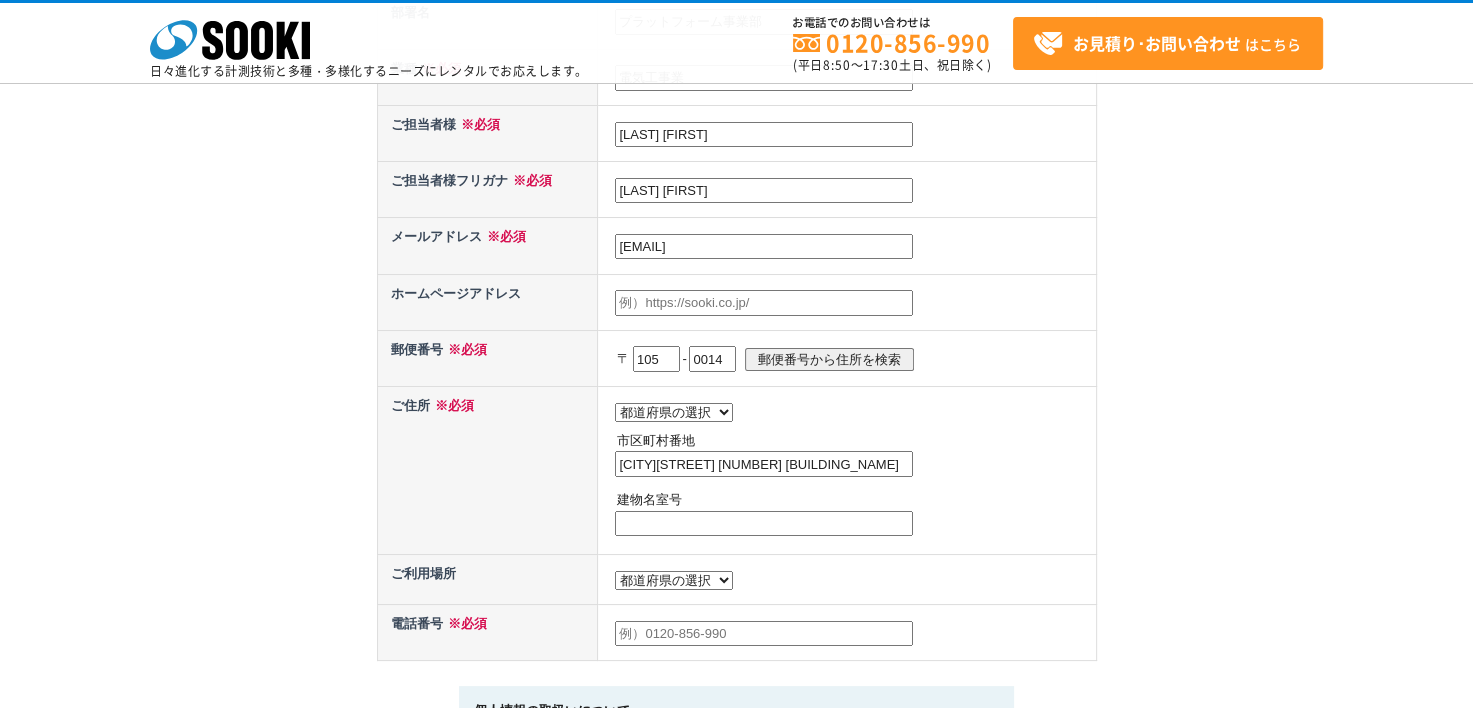 click on "都道府県の選択
北海道 青森県 岩手県 宮城県 秋田県 山形県 福島県 茨城県 栃木県 群馬県 埼玉県 千葉県 東京都 神奈川県 新潟県 富山県 石川県 福井県 山梨県 長野県 岐阜県 静岡県 愛知県 三重県 滋賀県 京都府 大阪府 兵庫県 奈良県 和歌山県 鳥取県 島根県 岡山県 広島県 山口県 徳島県 香川県 愛媛県 高知県 福岡県 佐賀県 長崎県 熊本県 大分県 宮崎県 鹿児島県 沖縄県" at bounding box center [674, 412] 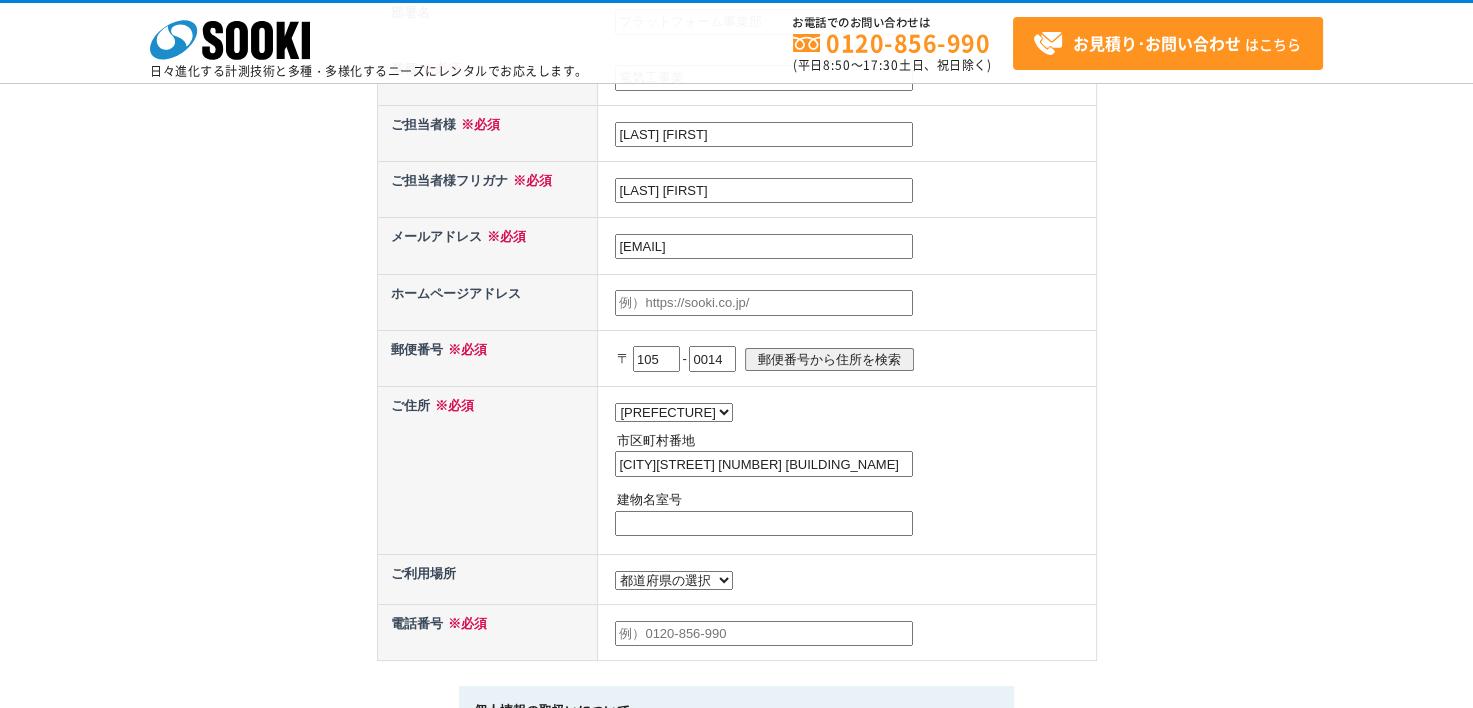 click on "都道府県の選択
[PREFECTURE] [PREFECTURE] [PREFECTURE] [PREFECTURE] [PREFECTURE] [PREFECTURE] [PREFECTURE] [PREFECTURE] [PREFECTURE] [PREFECTURE] [PREFECTURE] [PREFECTURE] [PREFECTURE] [PREFECTURE] [PREFECTURE] [PREFECTURE] [PREFECTURE] [PREFECTURE] [PREFECTURE] [PREFECTURE] [PREFECTURE] [PREFECTURE] [PREFECTURE] [PREFECTURE] [PREFECTURE] [PREFECTURE] [PREFECTURE] [PREFECTURE] [PREFECTURE] [PREFECTURE] [PREFECTURE] [PREFECTURE] [PREFECTURE] [PREFECTURE] [PREFECTURE] [PREFECTURE] [PREFECTURE] [PREFECTURE] [PREFECTURE] [PREFECTURE] [PREFECTURE] [PREFECTURE] [PREFECTURE] [PREFECTURE] [PREFECTURE] [PREFECTURE] [PREFECTURE] [PREFECTURE]
[CITY]
[CITY][STREET] [NUMBER] [BUILDING_NAME]
[BUILDING_NAME]" at bounding box center [847, 470] 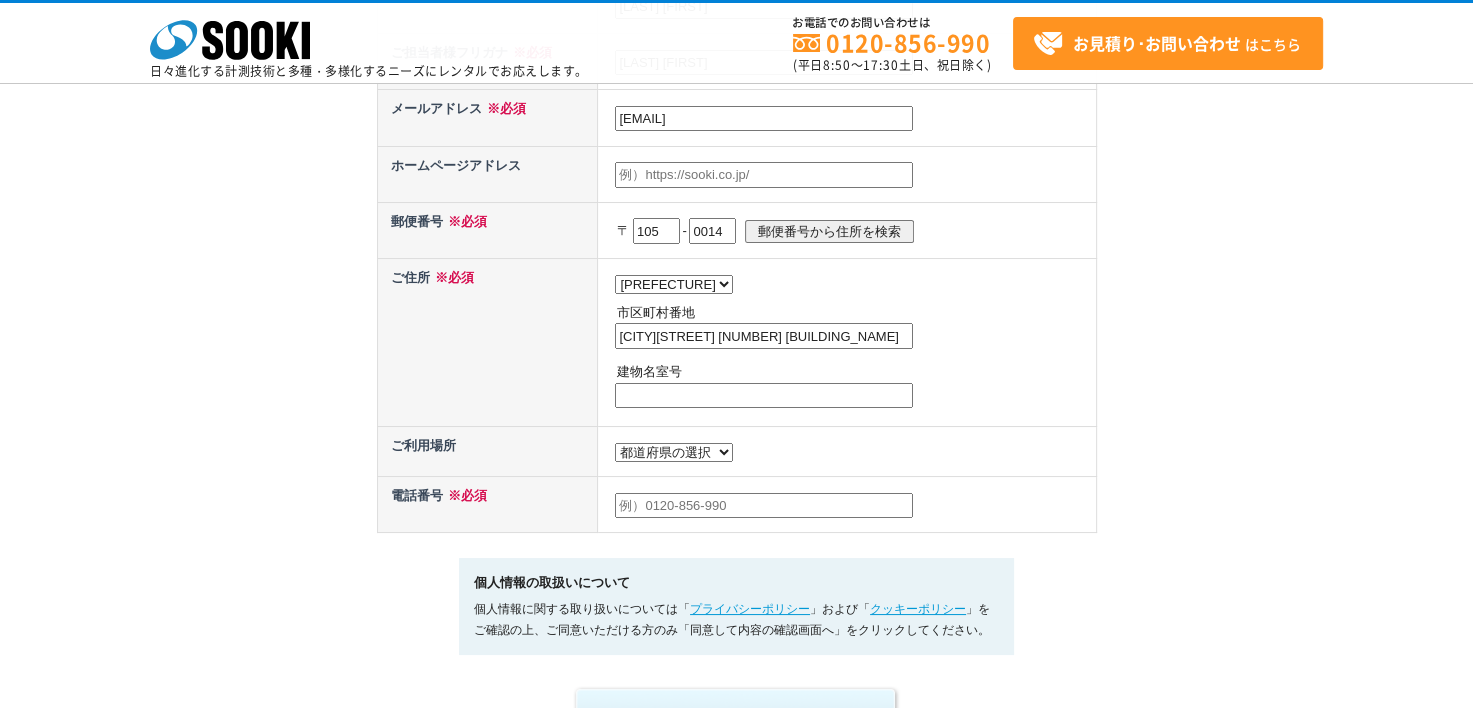 scroll, scrollTop: 900, scrollLeft: 0, axis: vertical 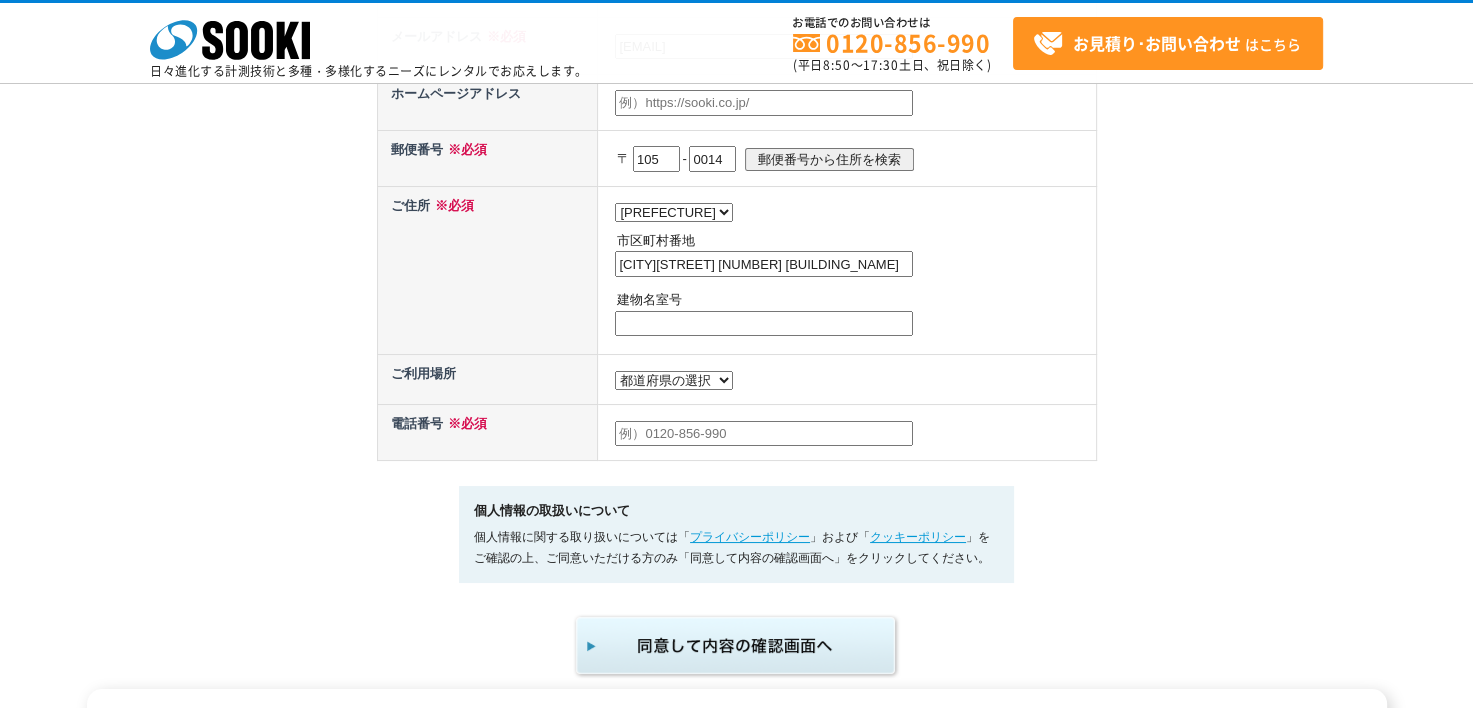 click at bounding box center [764, 434] 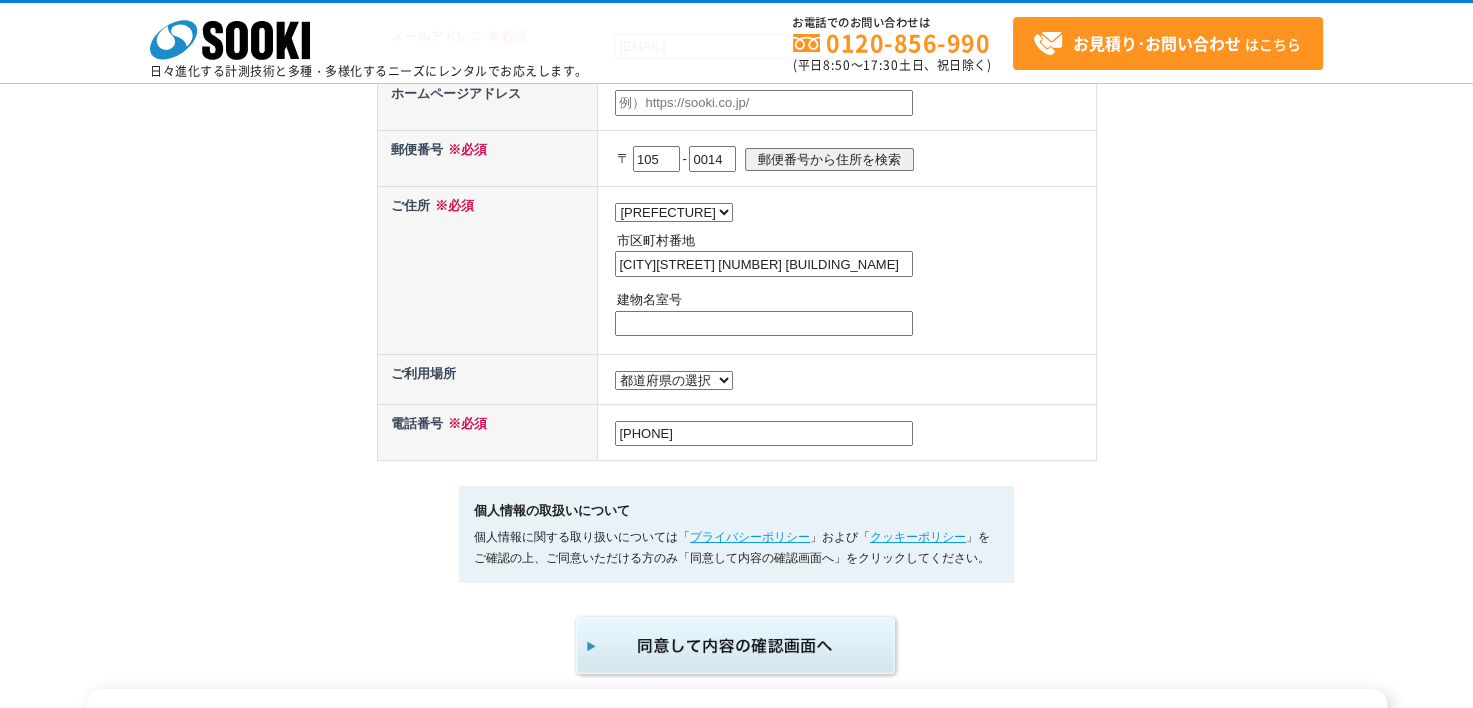 click on "都道府県の選択
利用場所未定 [PREFECTURE] [PREFECTURE] [PREFECTURE] [PREFECTURE] [PREFECTURE] [PREFECTURE] [PREFECTURE] [PREFECTURE] [PREFECTURE] [PREFECTURE] [PREFECTURE] [PREFECTURE] [PREFECTURE] [PREFECTURE] [PREFECTURE] [PREFECTURE] [PREFECTURE] [PREFECTURE] [PREFECTURE] [PREFECTURE] [PREFECTURE] [PREFECTURE] [PREFECTURE] [PREFECTURE] [PREFECTURE] [PREFECTURE] [PREFECTURE] [PREFECTURE] [PREFECTURE] [PREFECTURE] [PREFECTURE] [PREFECTURE] [PREFECTURE] [PREFECTURE] [PREFECTURE] [PREFECTURE] [PREFECTURE] [PREFECTURE] [PREFECTURE] [PREFECTURE] [PREFECTURE] [PREFECTURE] [PREFECTURE] [PREFECTURE] [PREFECTURE] [PREFECTURE] [PREFECTURE] [PREFECTURE] [PREFECTURE] /* 20250204 MOD ↑ */
/* 20241122 MOD ↑ */" at bounding box center (847, 270) 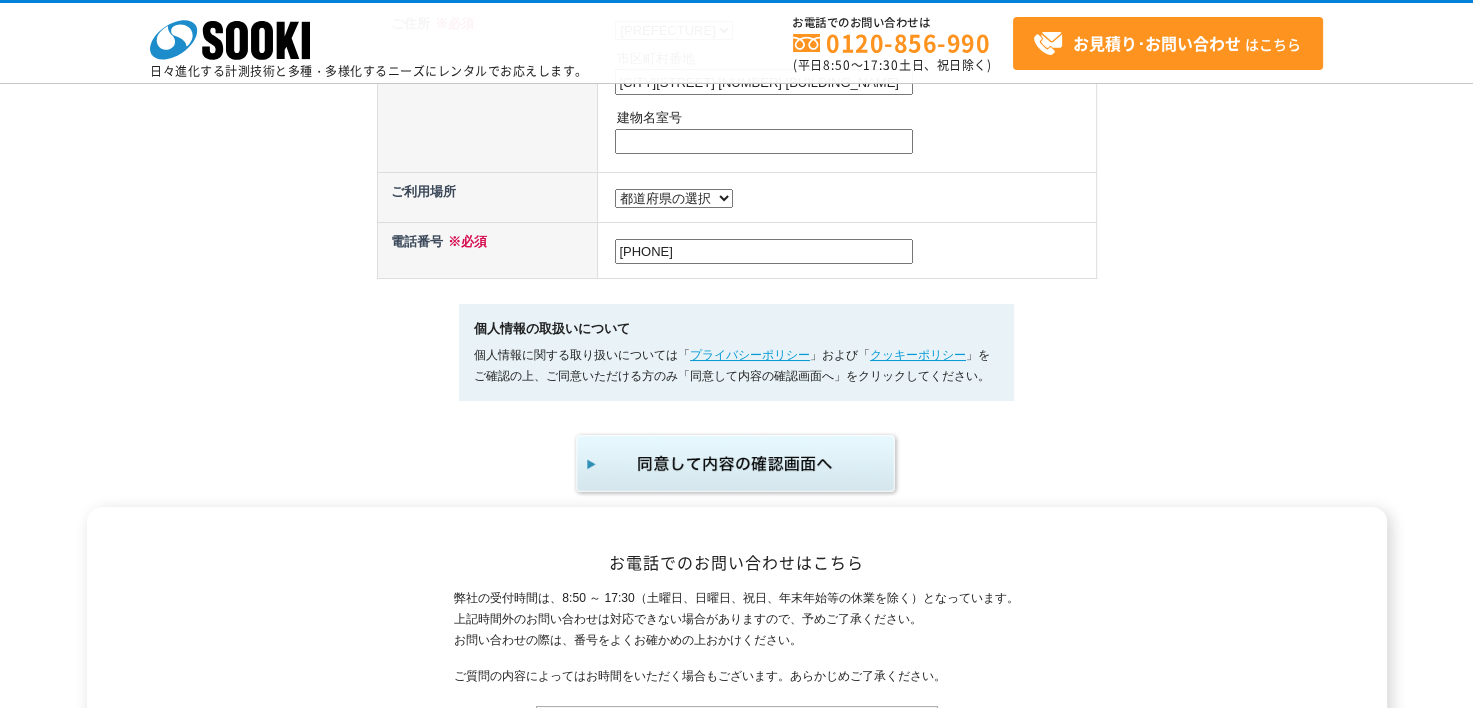 scroll, scrollTop: 1200, scrollLeft: 0, axis: vertical 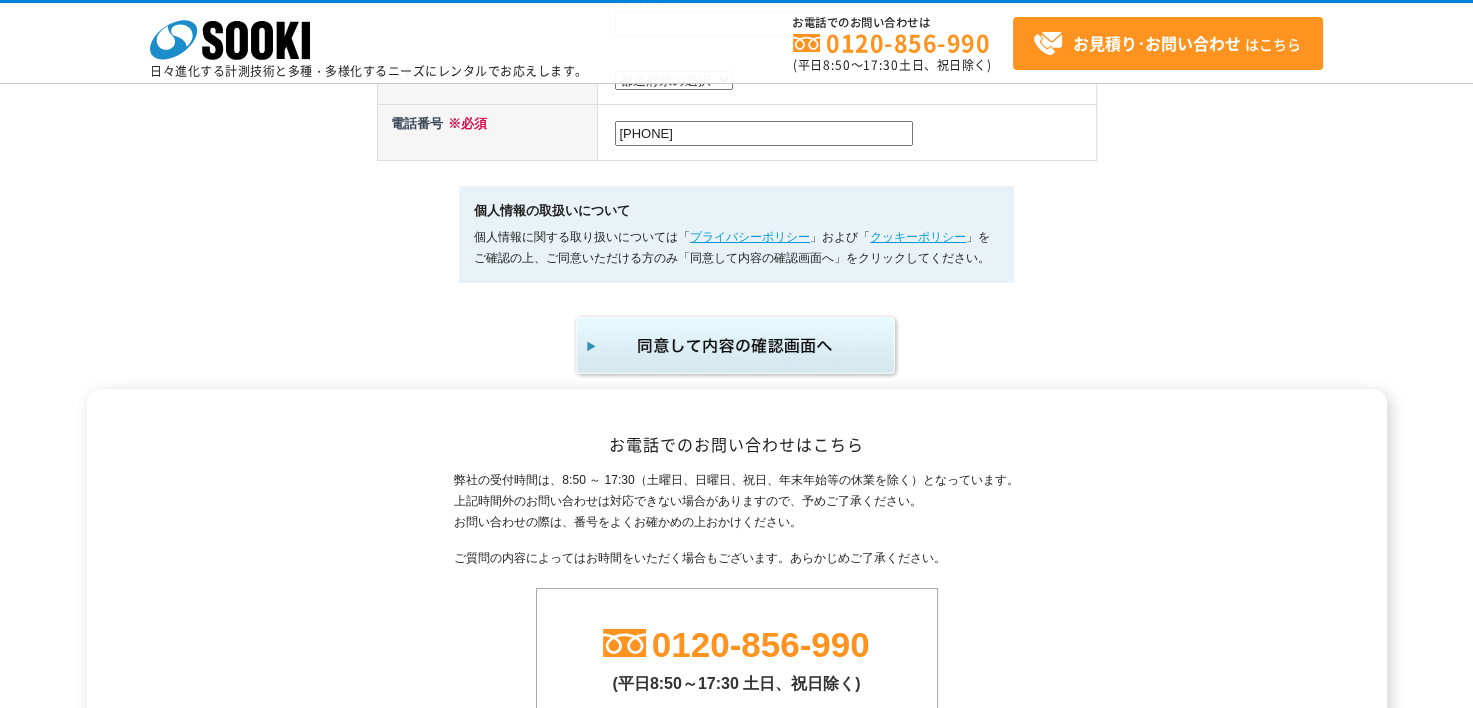 click at bounding box center [737, 346] 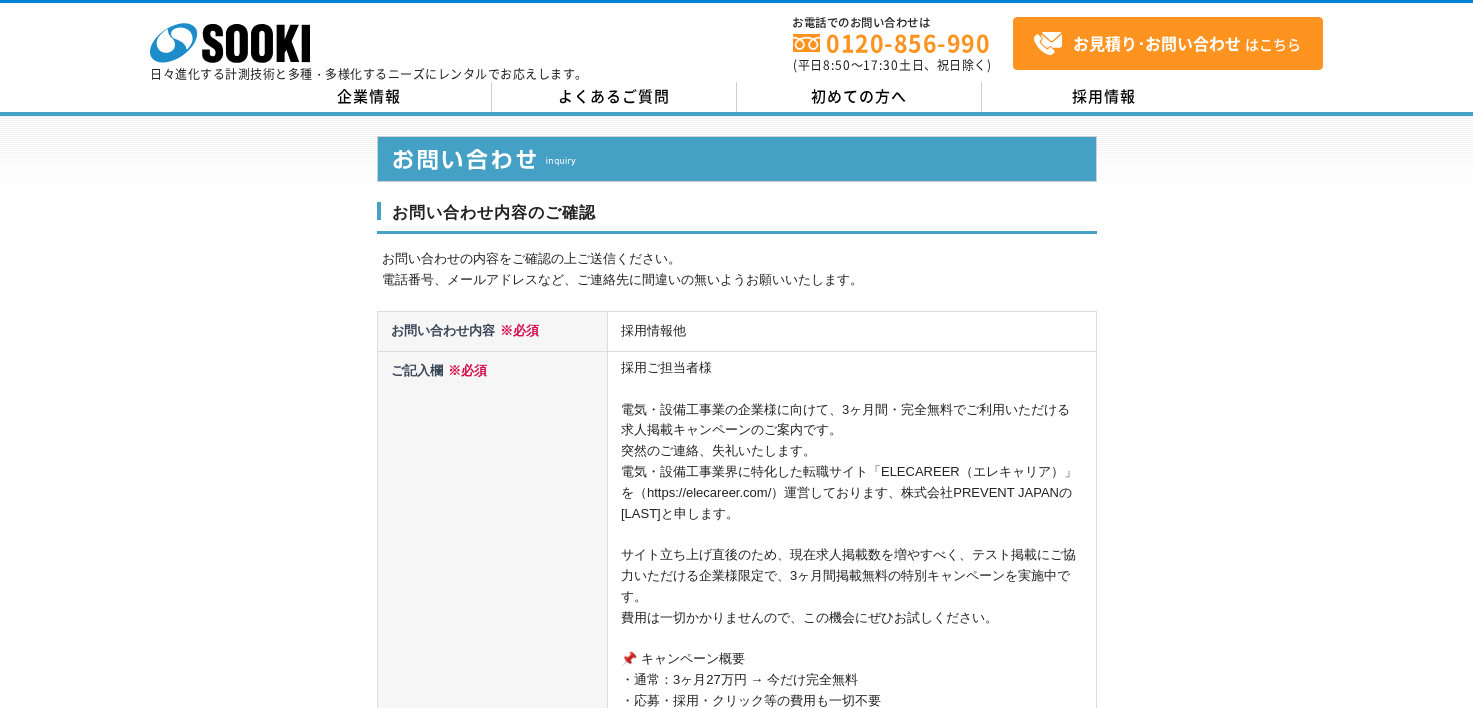 scroll, scrollTop: 0, scrollLeft: 0, axis: both 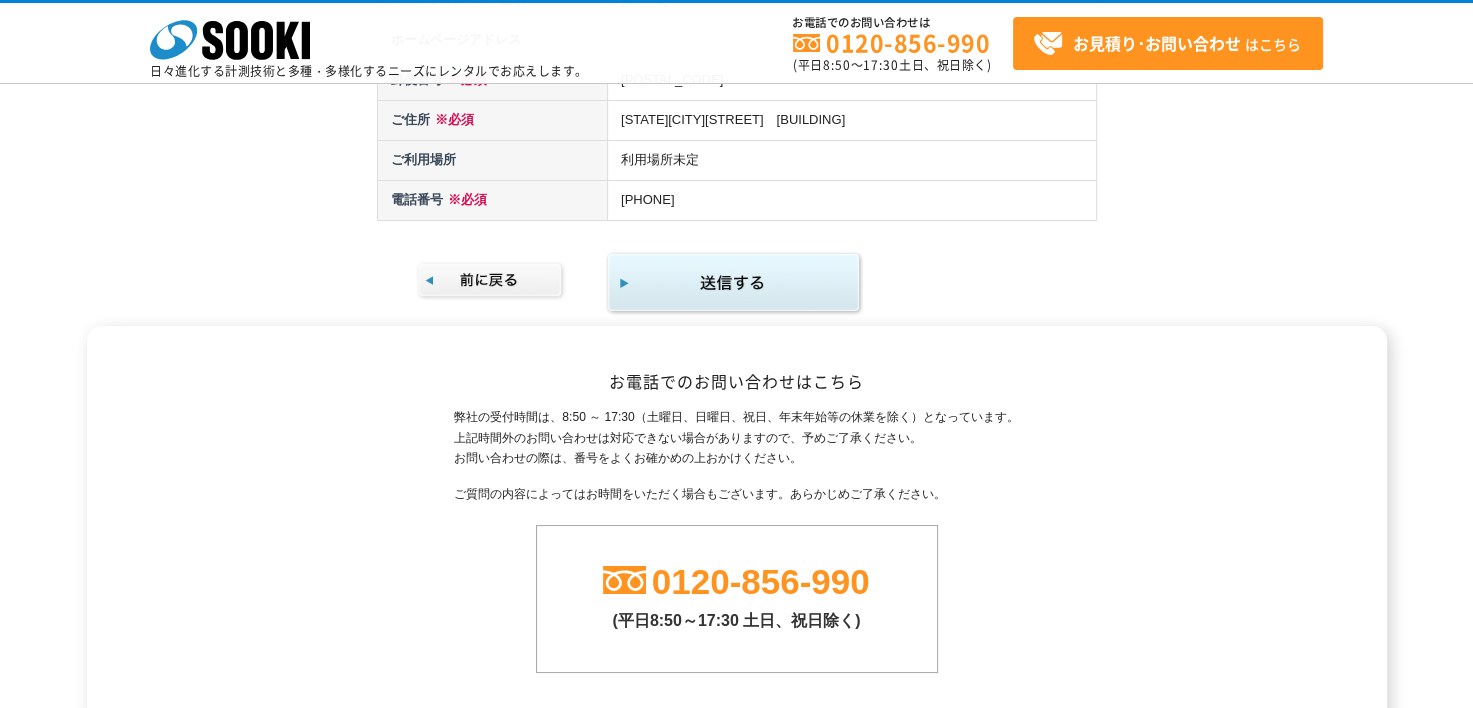 drag, startPoint x: 753, startPoint y: 288, endPoint x: 757, endPoint y: 275, distance: 13.601471 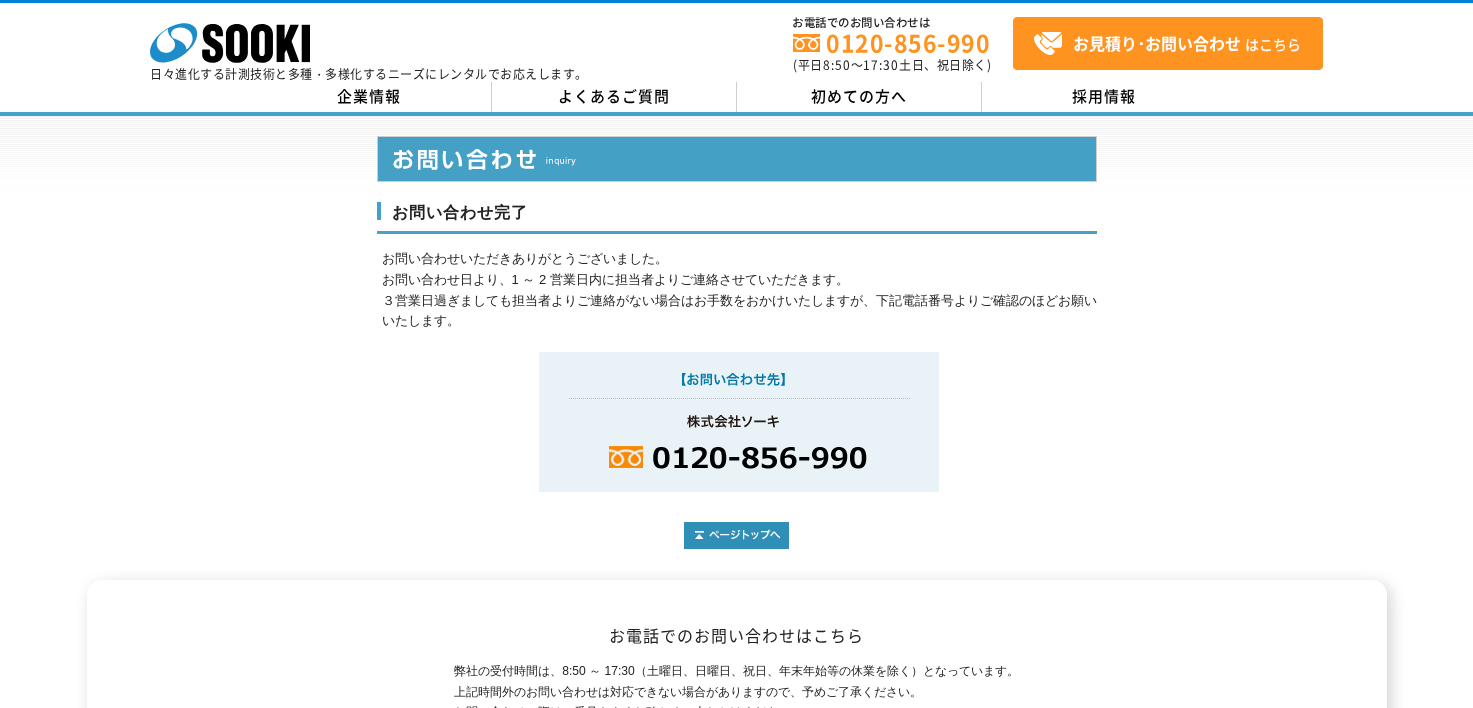 scroll, scrollTop: 0, scrollLeft: 0, axis: both 